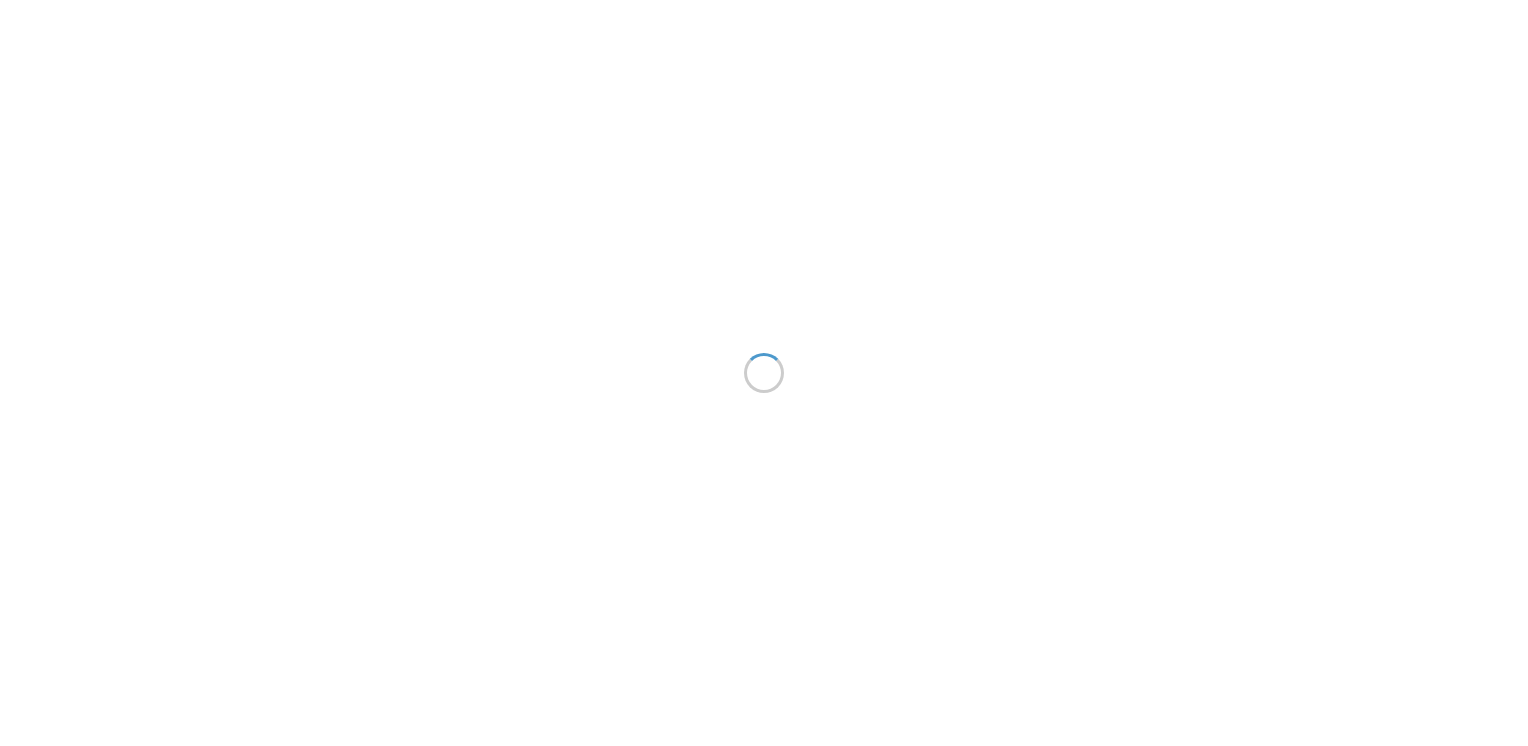 scroll, scrollTop: 0, scrollLeft: 0, axis: both 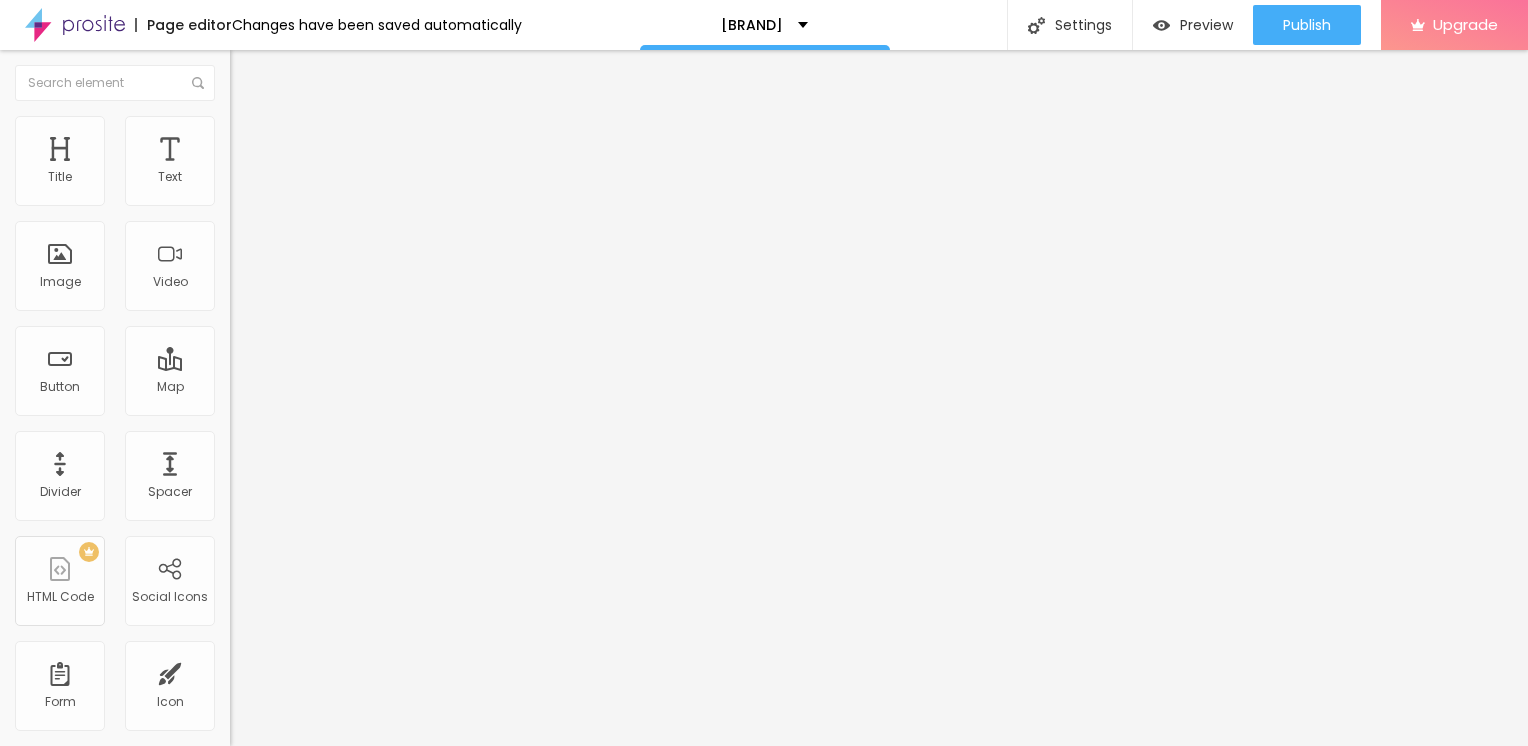 click on "Add image" at bounding box center (271, 163) 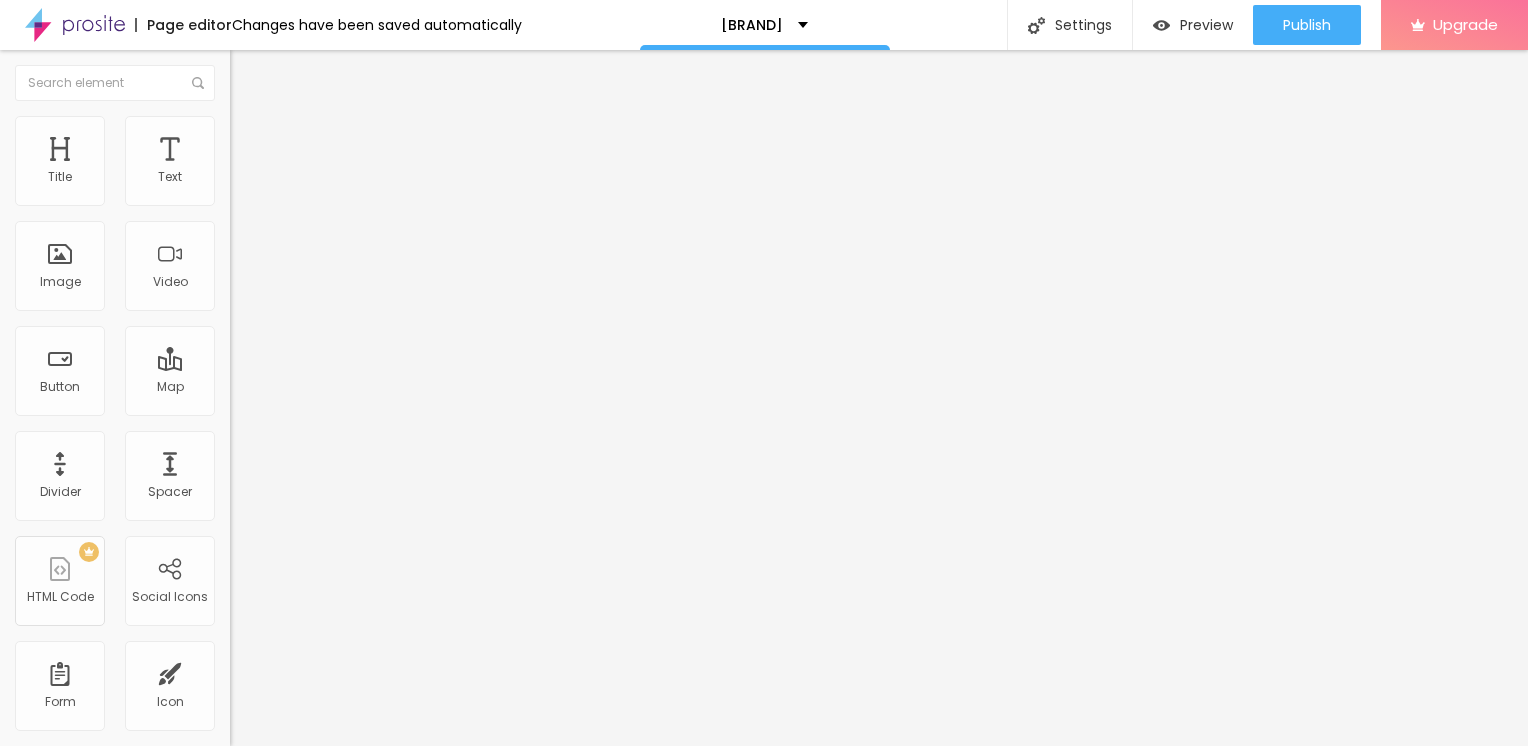 type on "80" 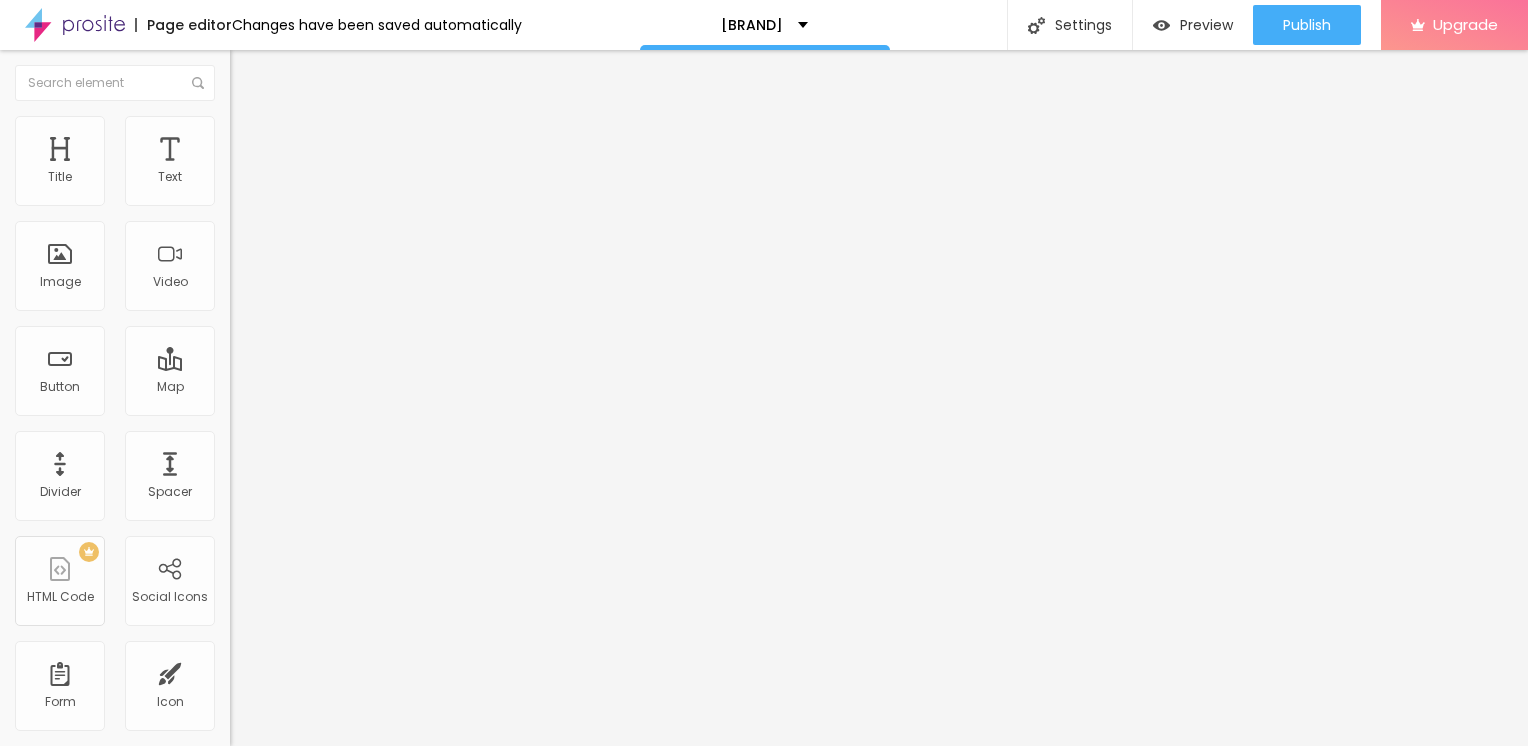 type on "10" 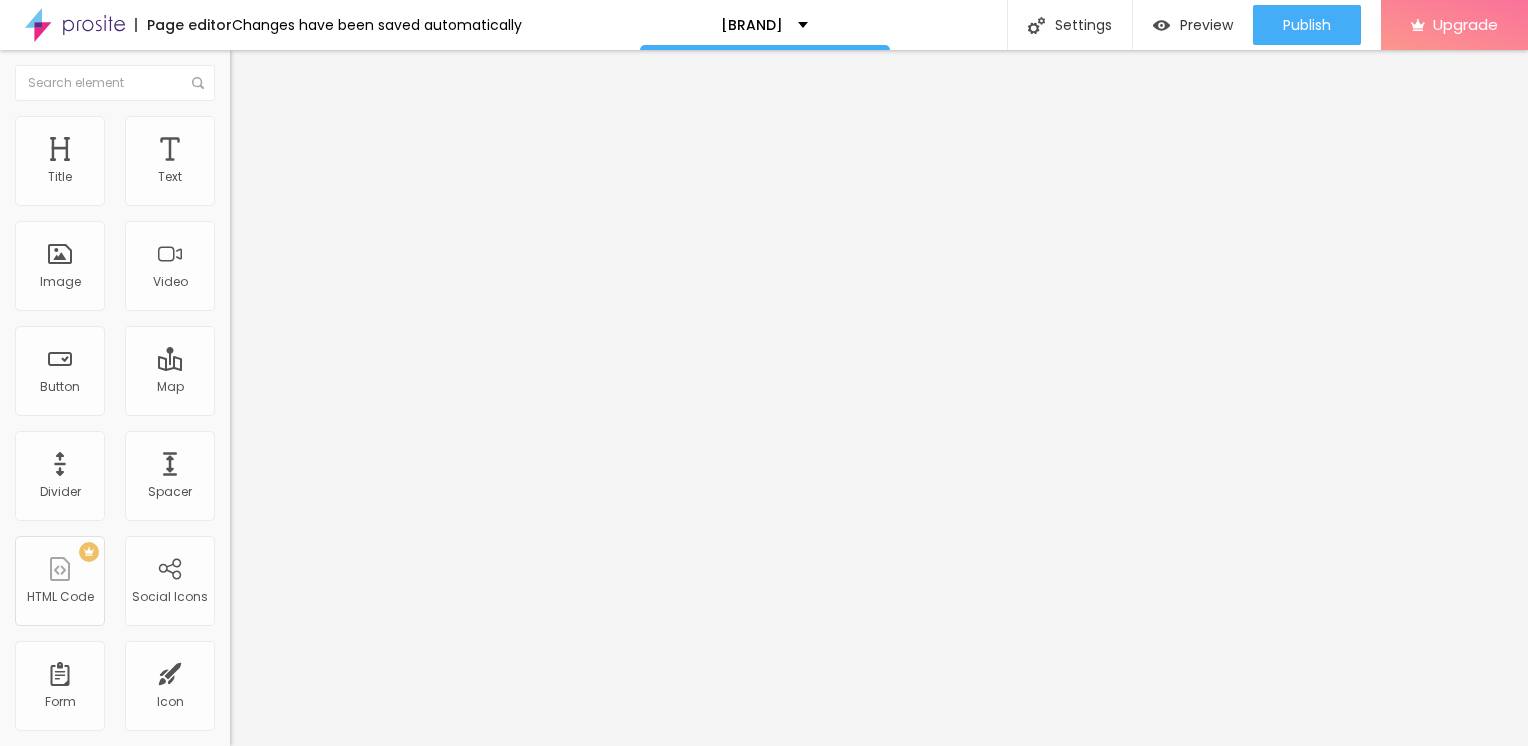 click on "Edit Image" at bounding box center [297, 73] 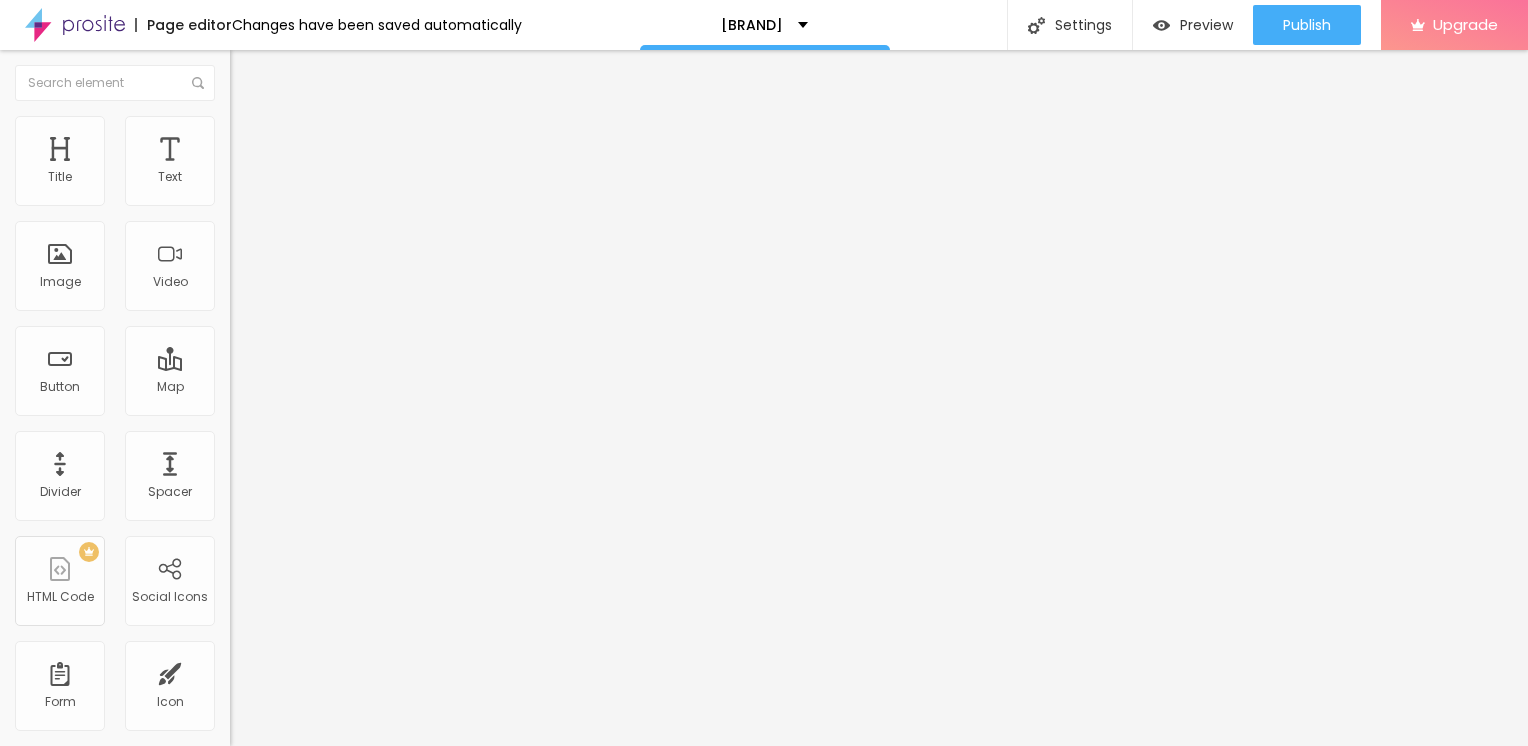 click 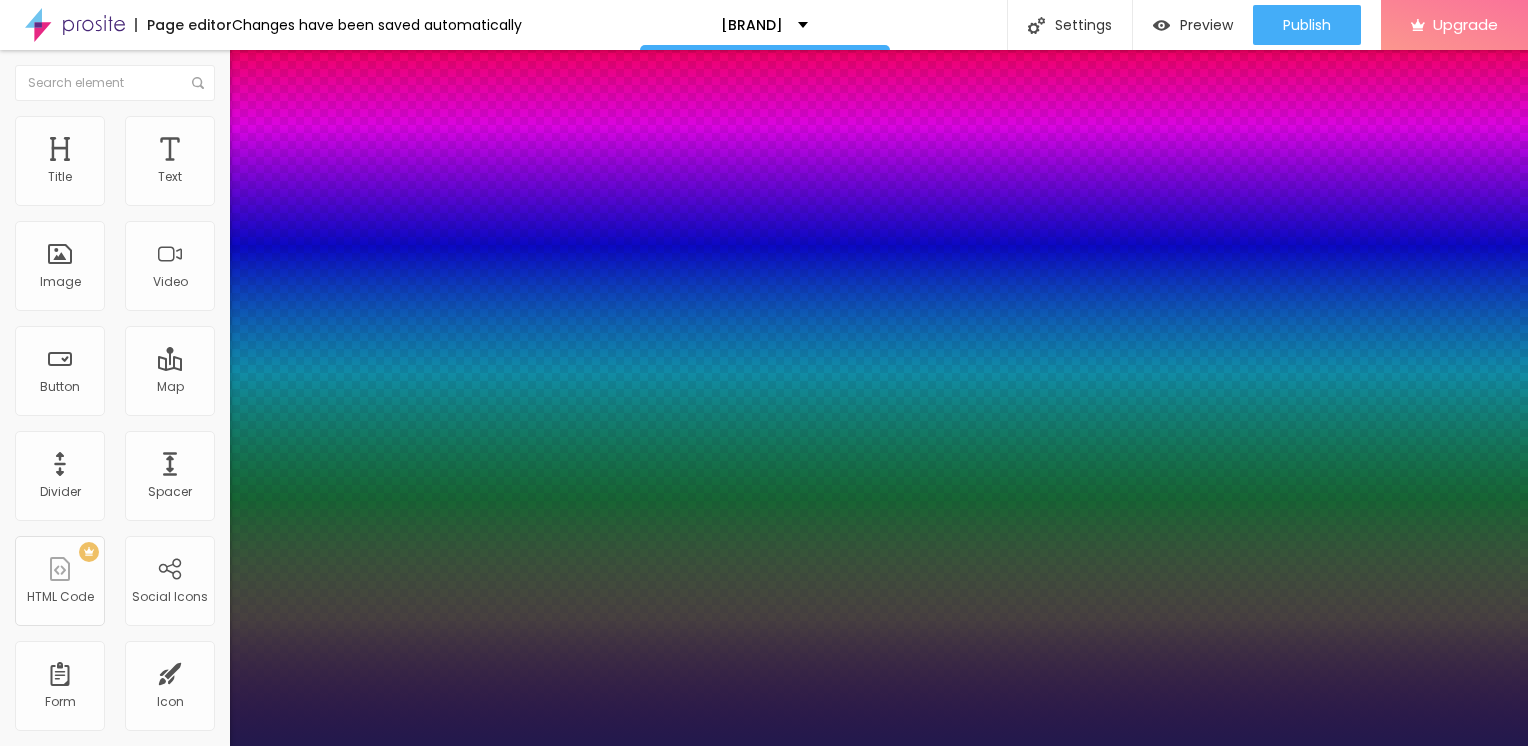 type on "1" 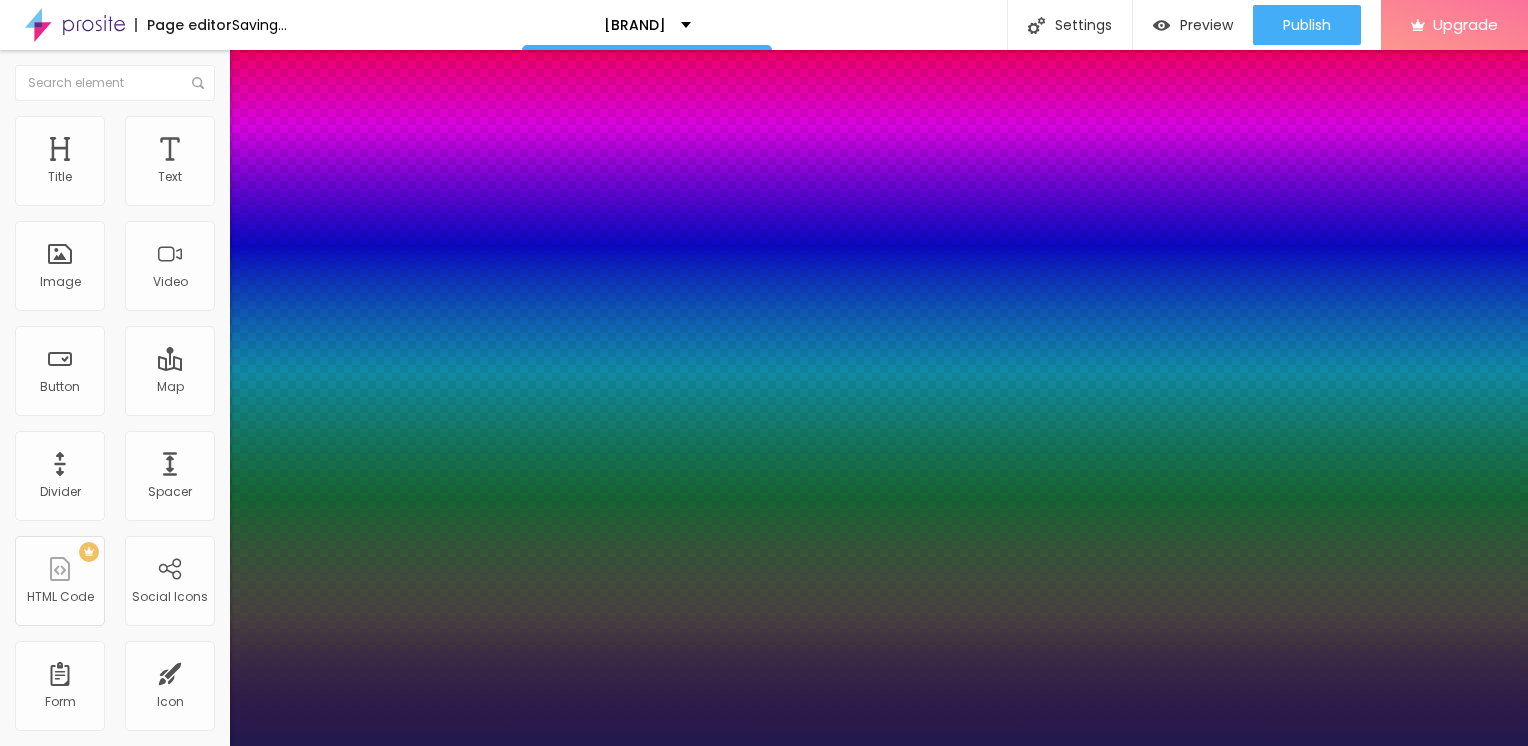 type on "1" 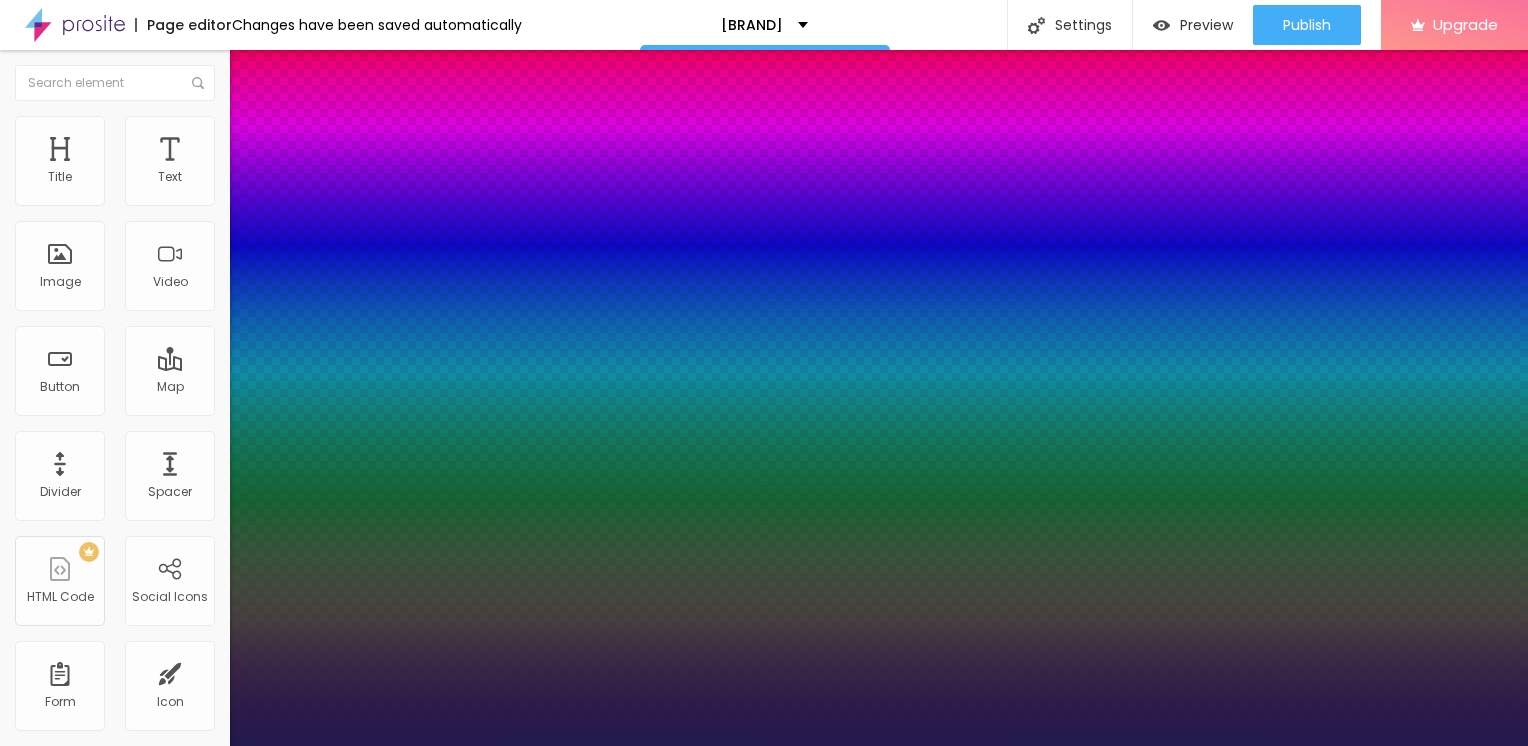 type on "43" 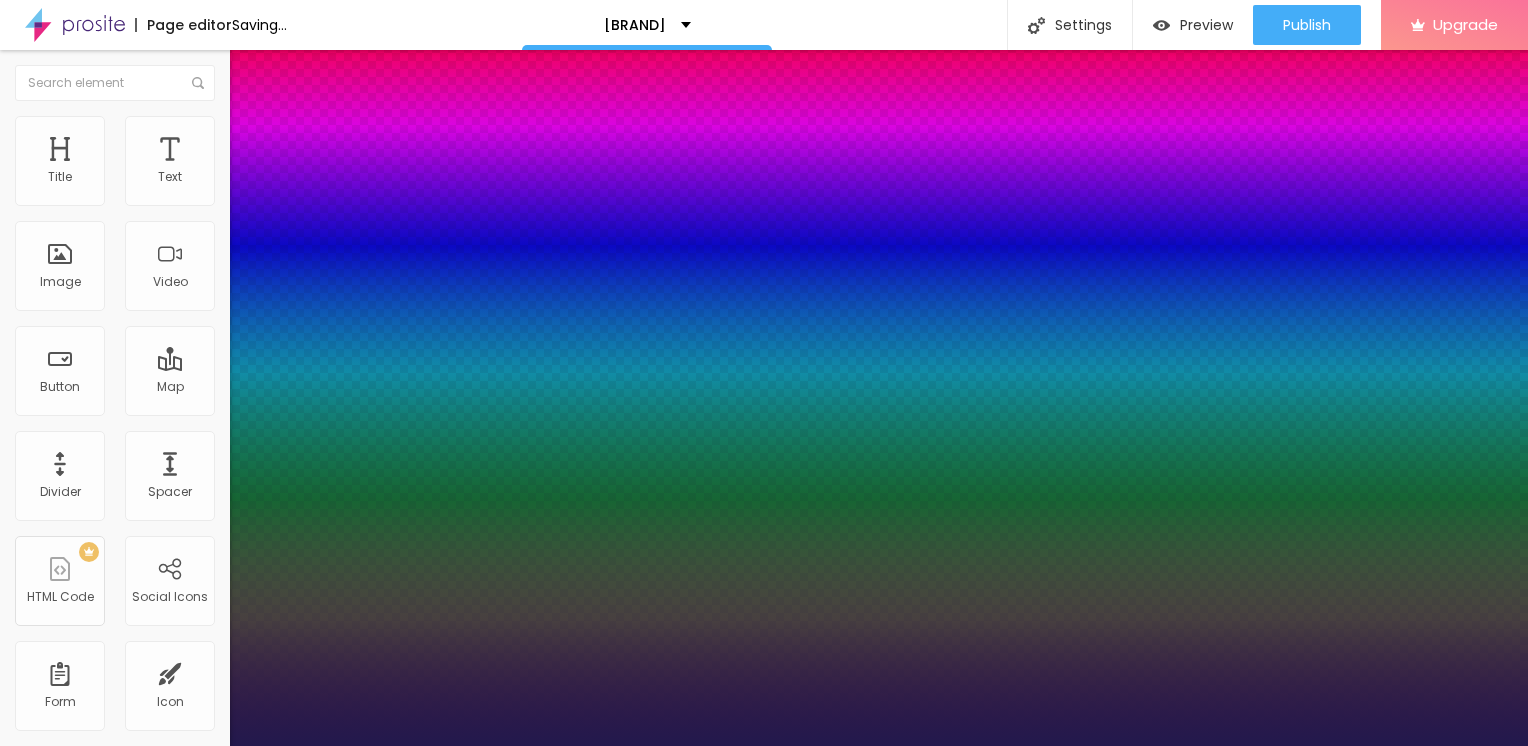 type on "1" 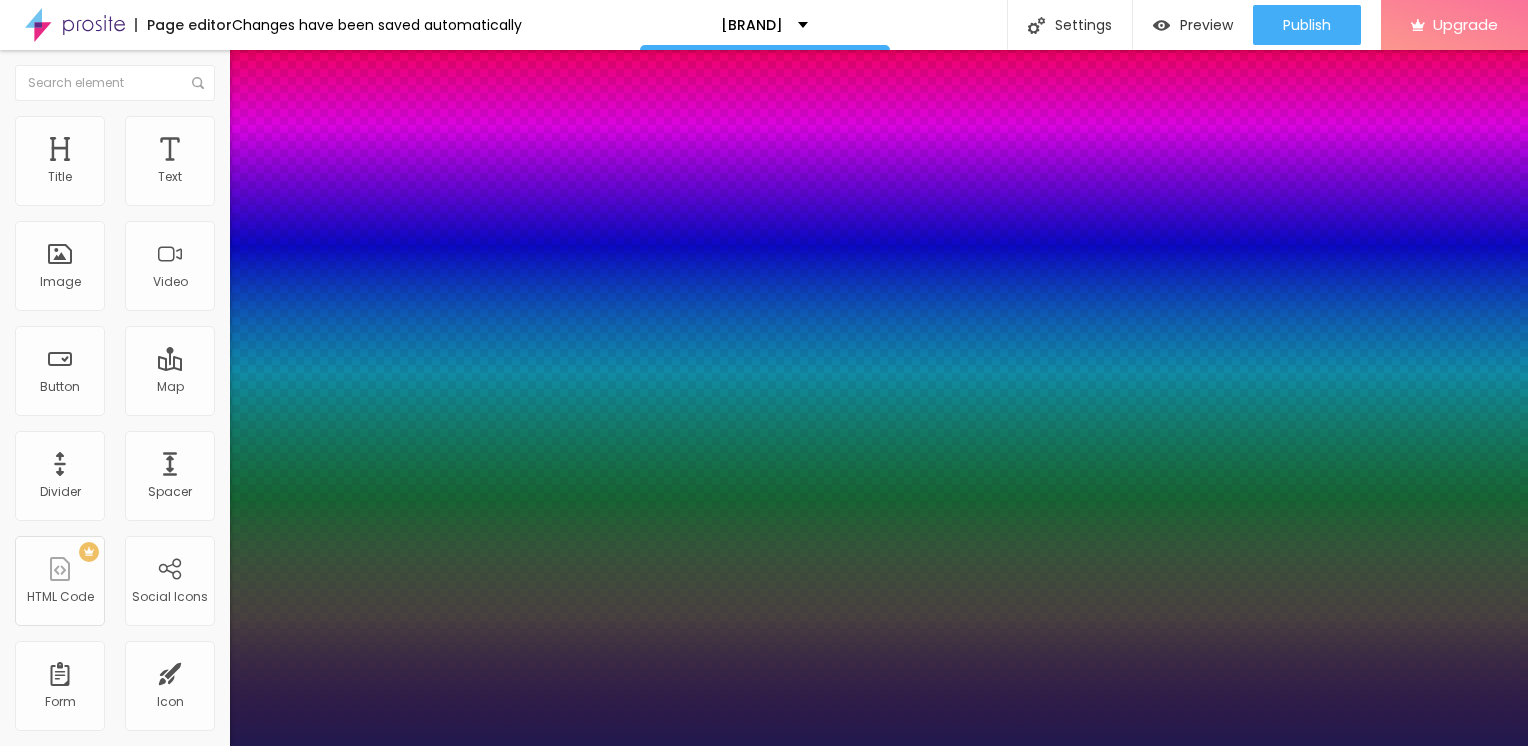 type on "21" 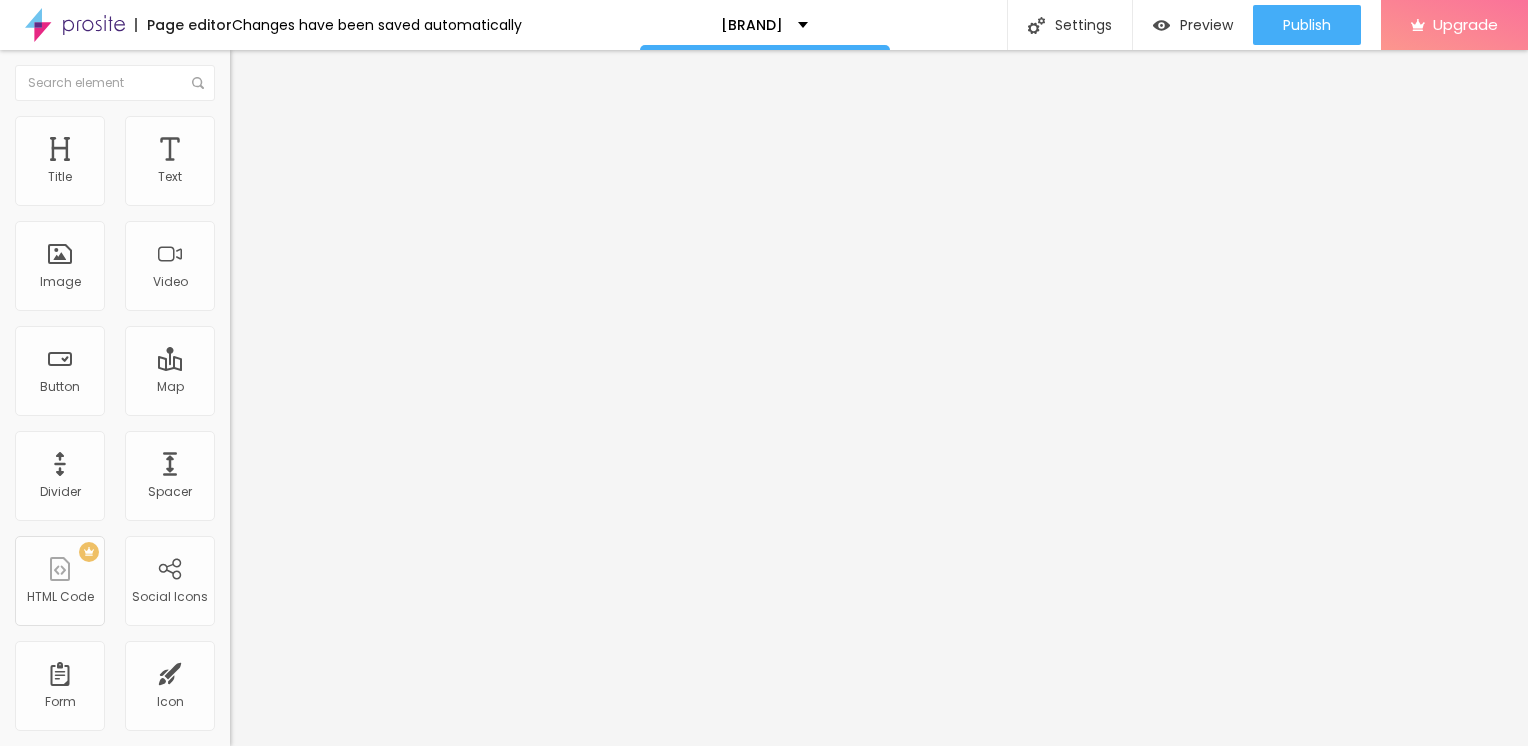 click on "Edit Text" at bounding box center [290, 73] 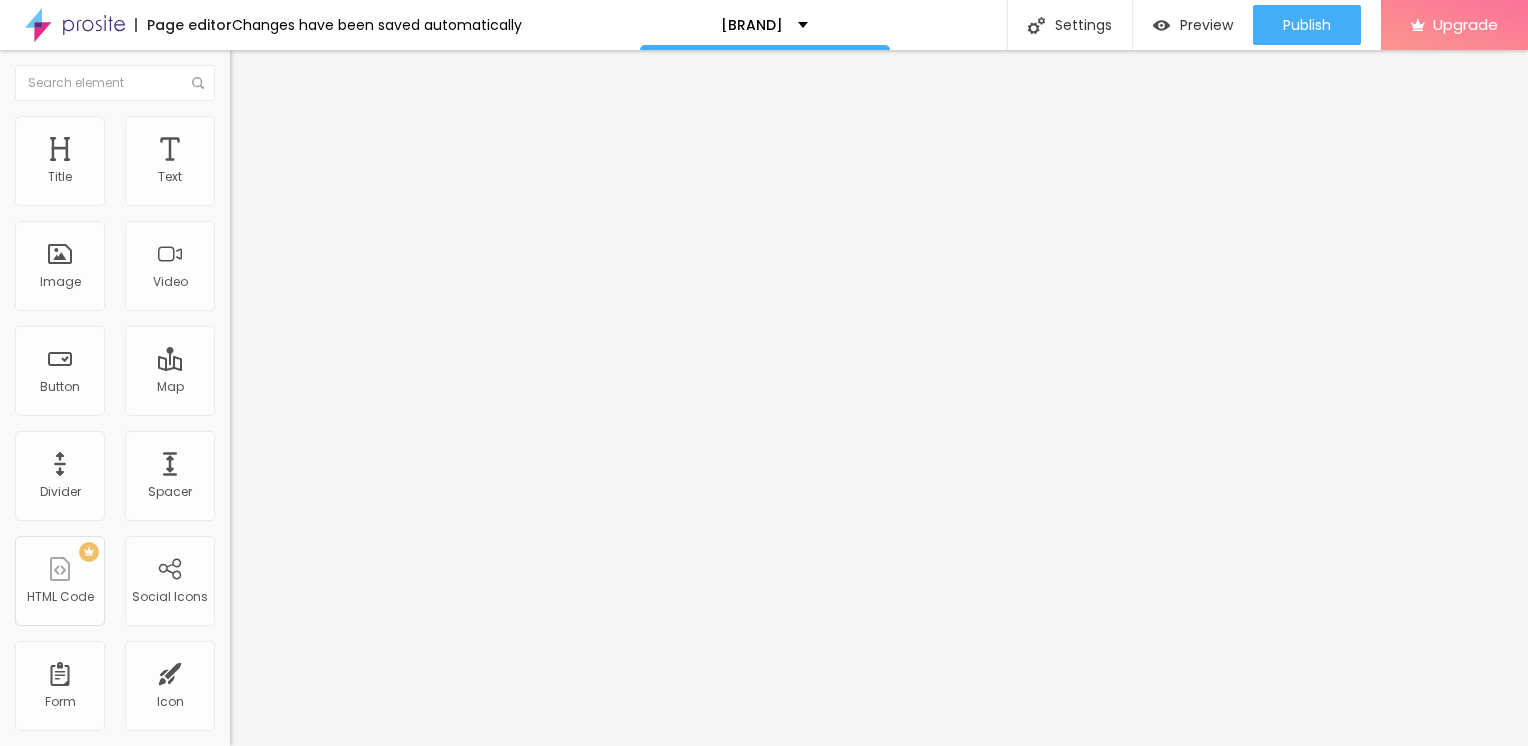 click on "Click me" at bounding box center (350, 178) 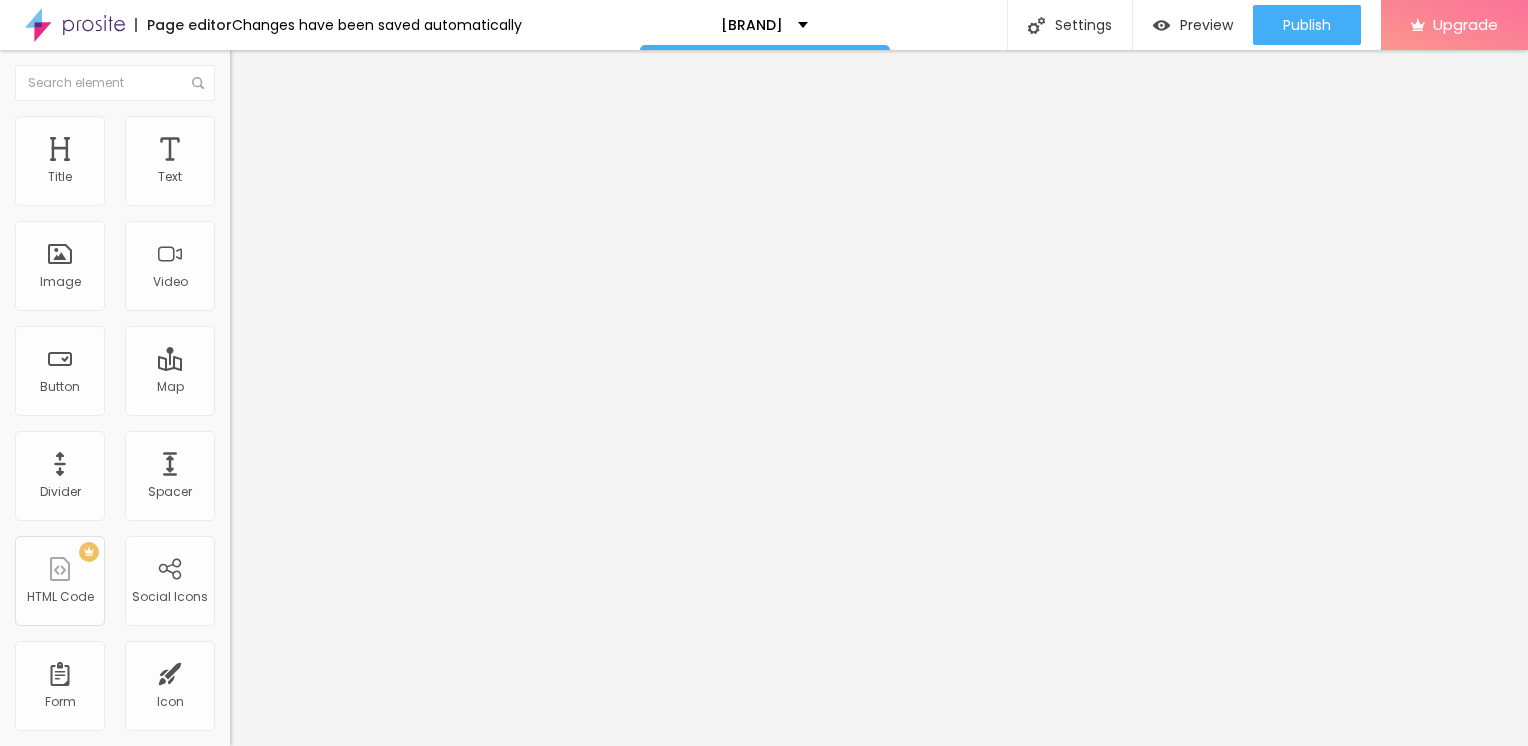 scroll, scrollTop: 0, scrollLeft: 0, axis: both 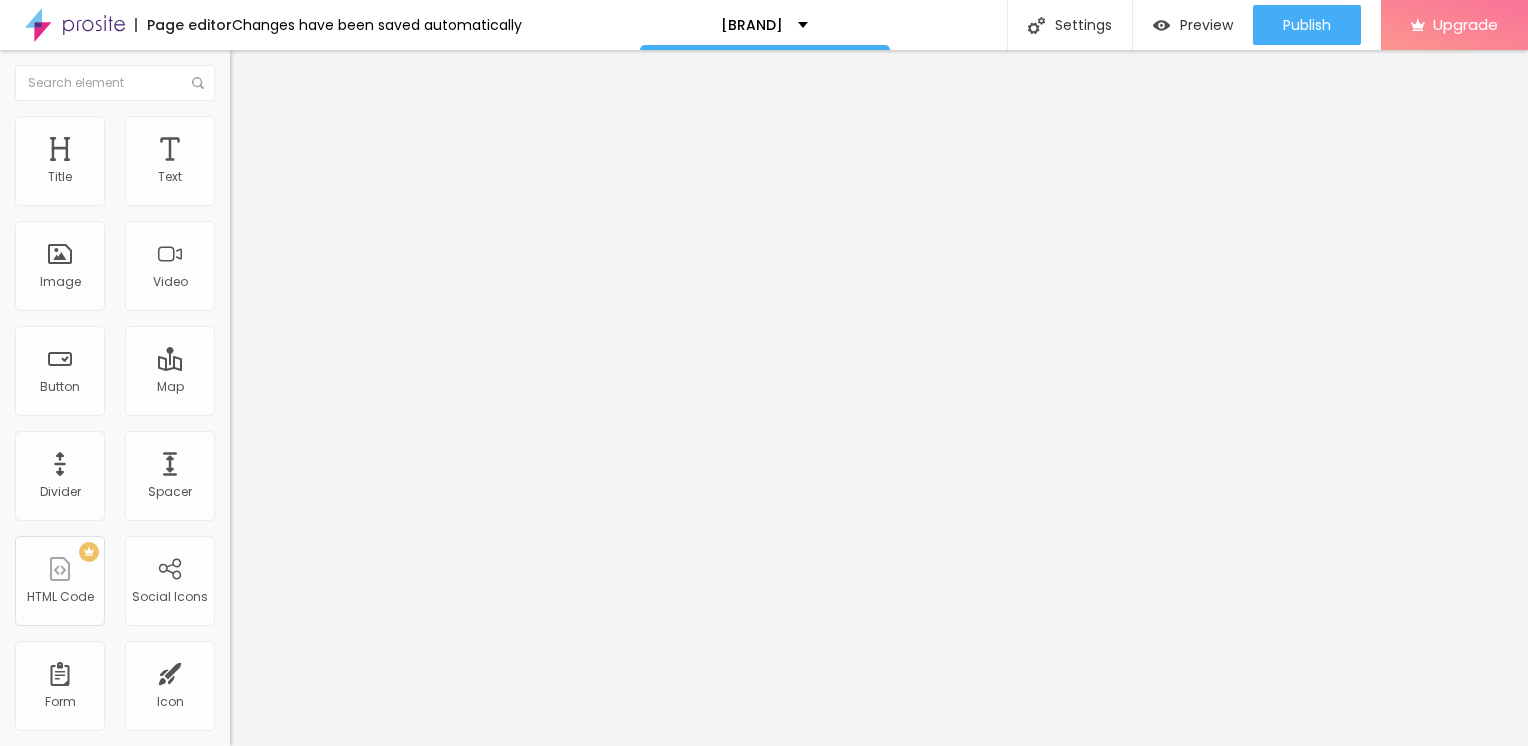 click on "https://" at bounding box center (350, 402) 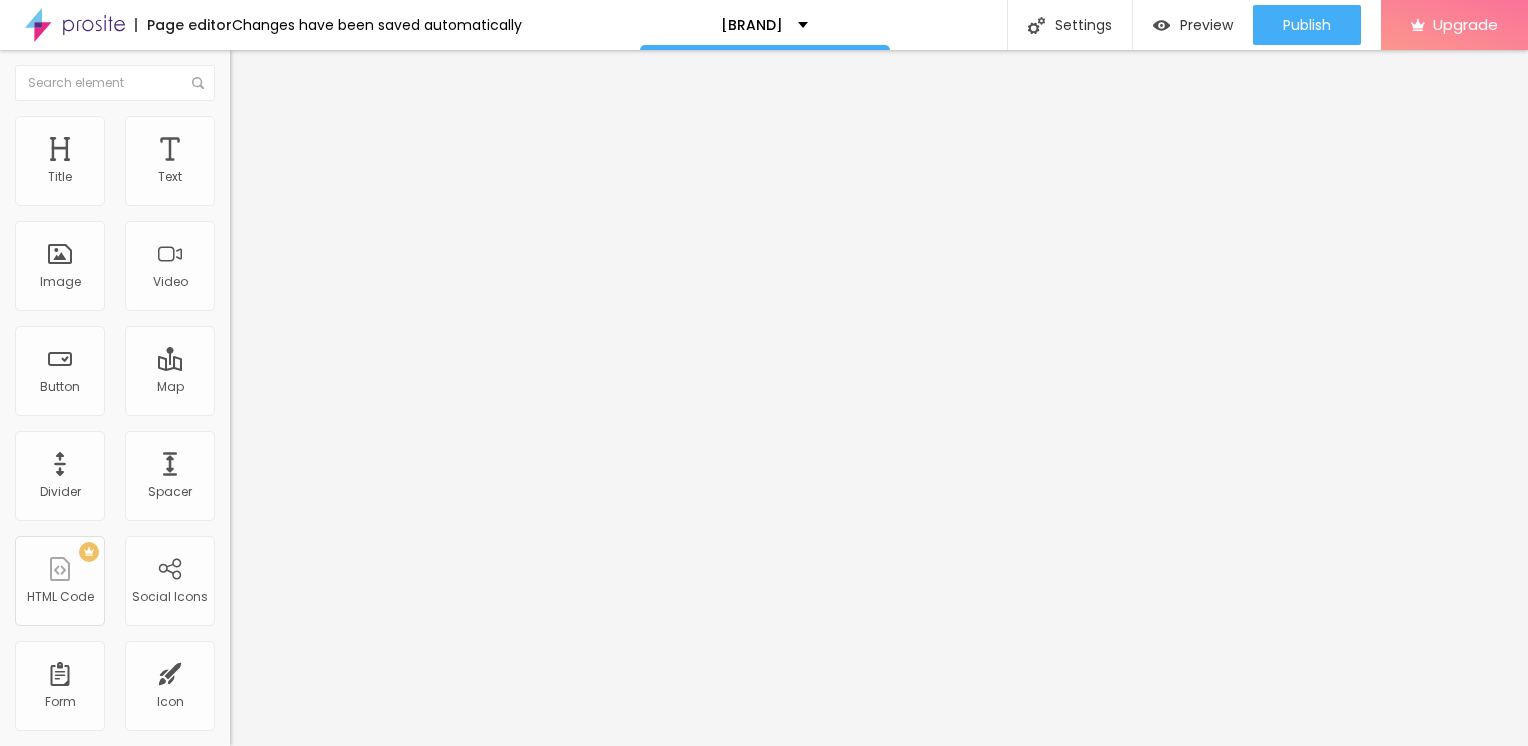 click at bounding box center (350, 402) 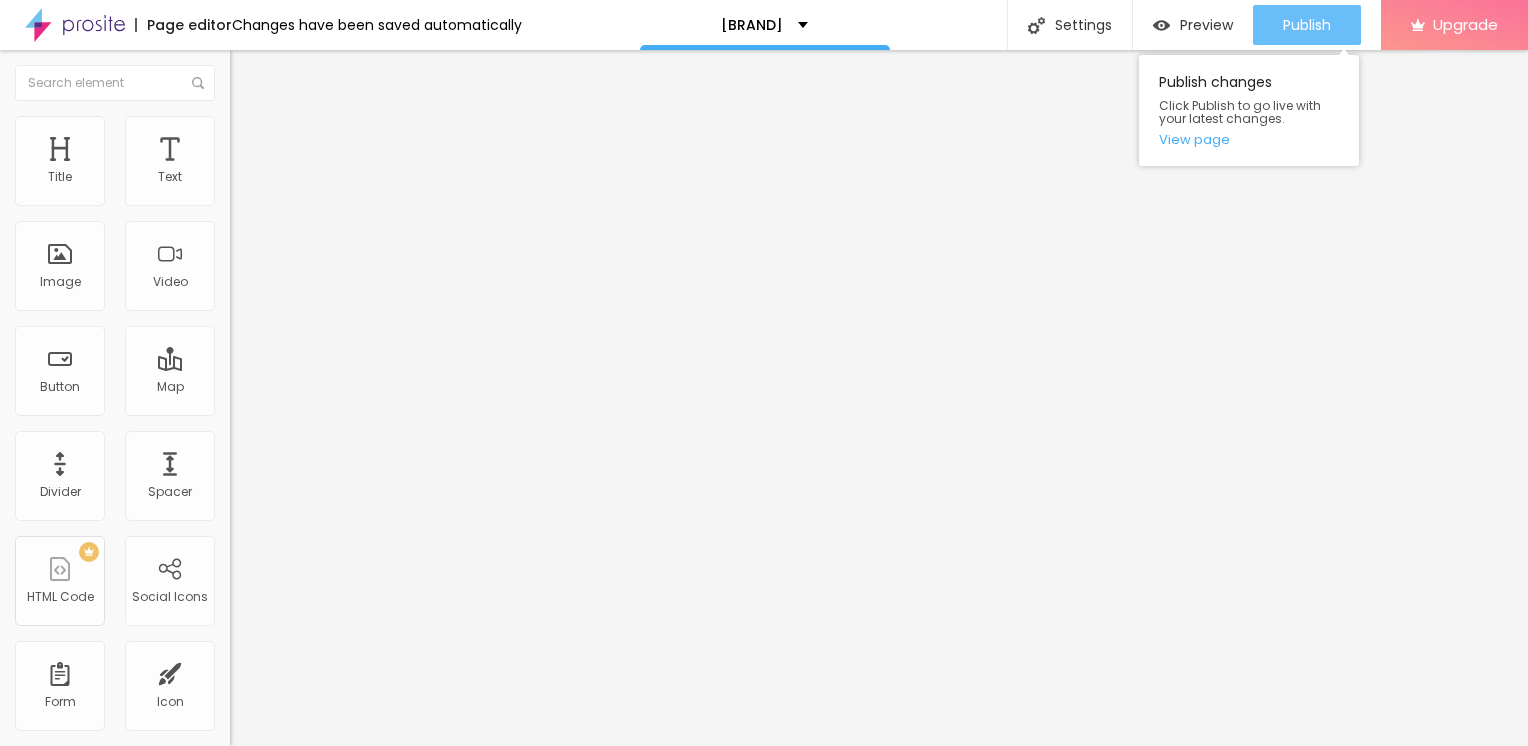 scroll, scrollTop: 0, scrollLeft: 0, axis: both 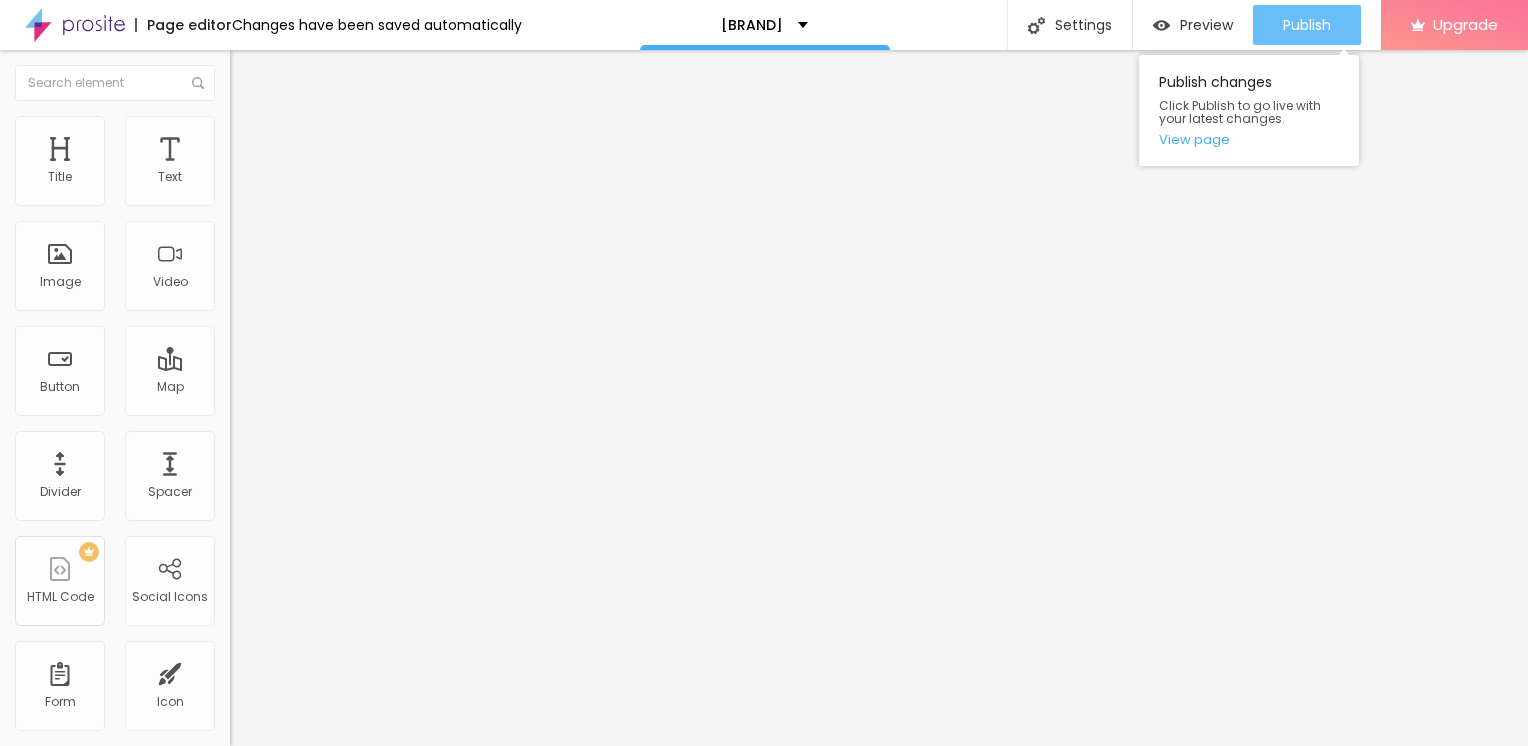 click on "Publish" at bounding box center (1307, 25) 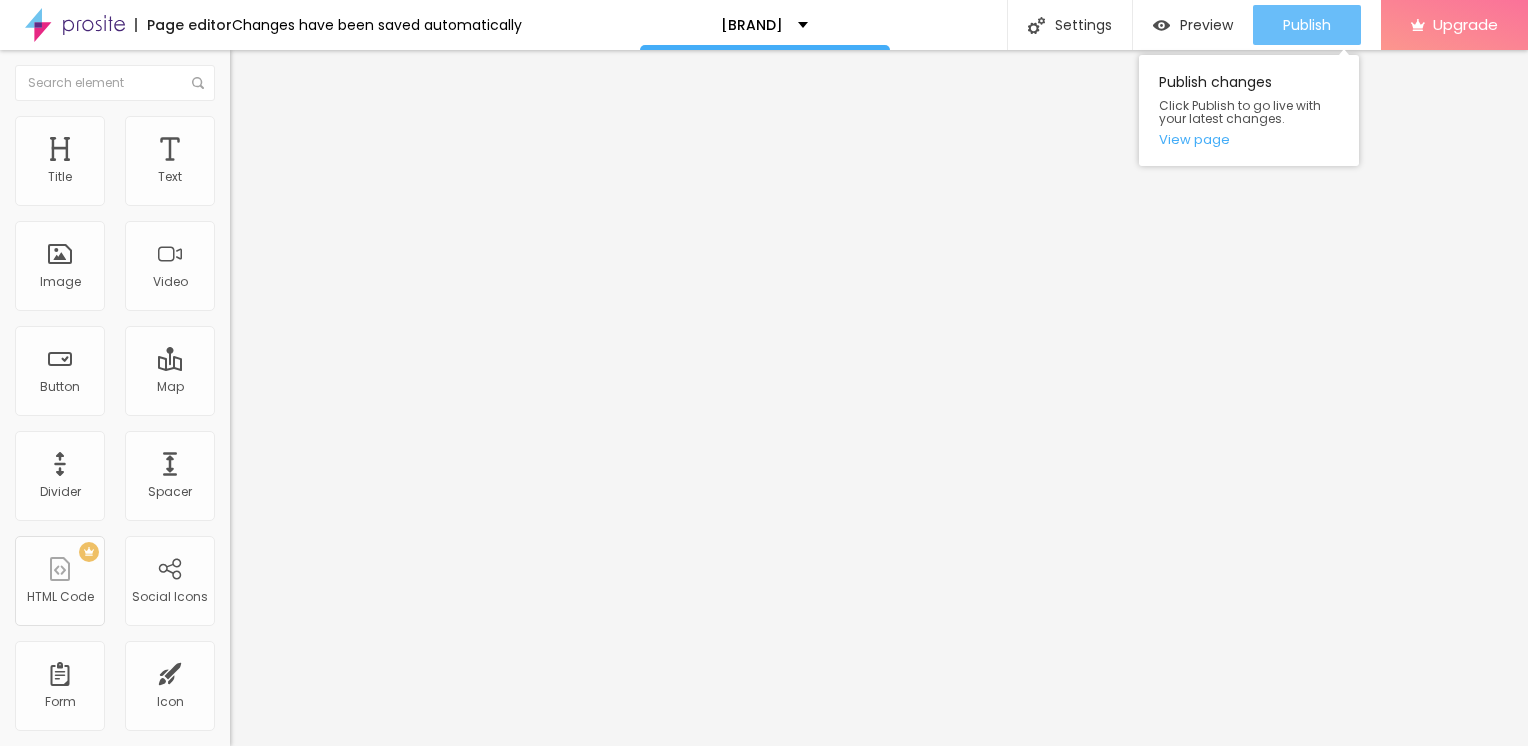 click on "Publish" at bounding box center (1307, 25) 